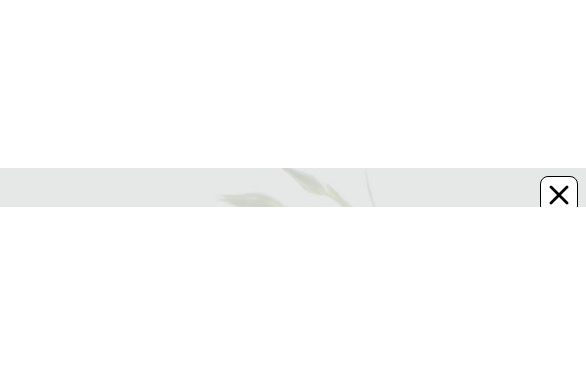 scroll, scrollTop: 0, scrollLeft: 0, axis: both 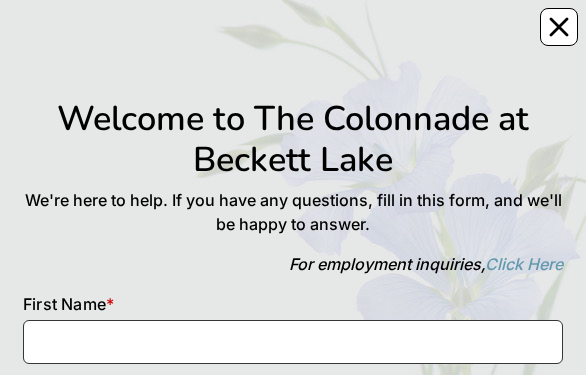 click at bounding box center [293, 342] 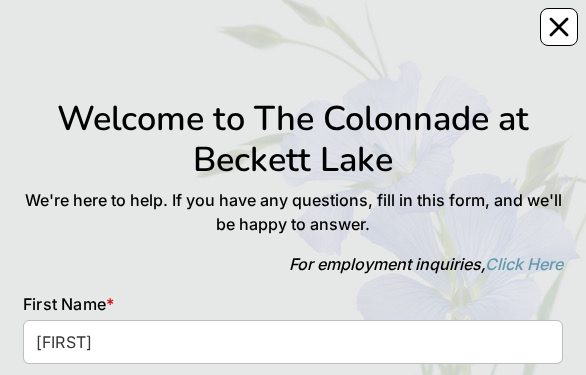 type on "[LAST]" 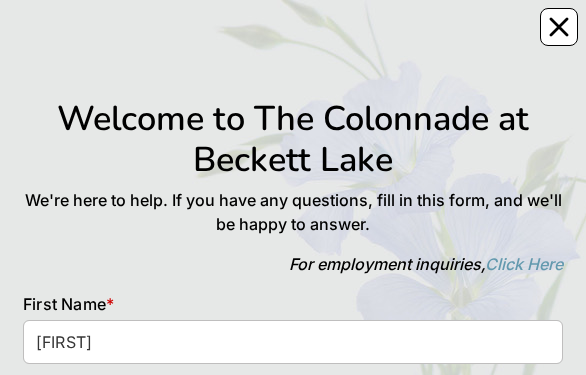 type on "[EMAIL]" 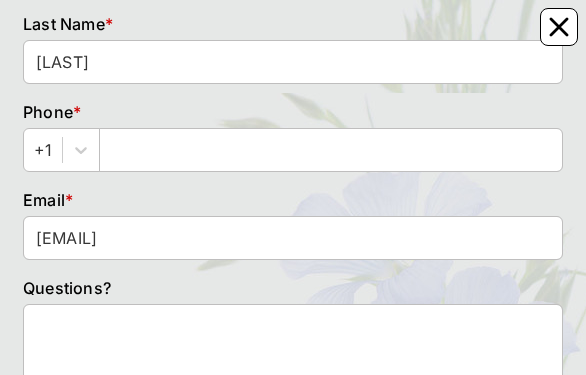 scroll, scrollTop: 400, scrollLeft: 0, axis: vertical 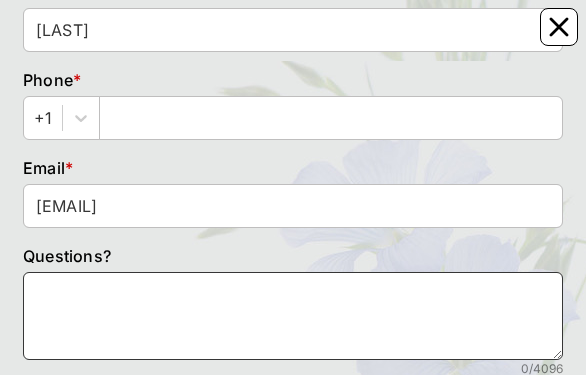 click at bounding box center (293, 316) 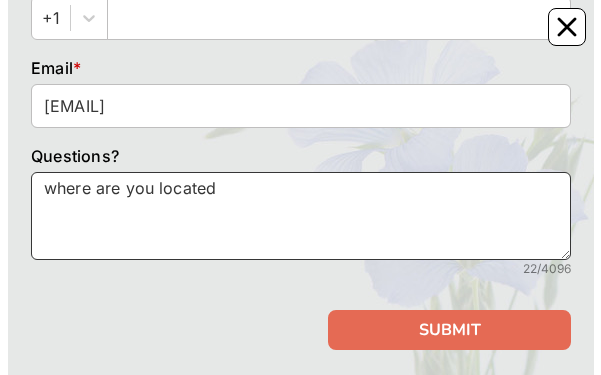 scroll, scrollTop: 591, scrollLeft: 0, axis: vertical 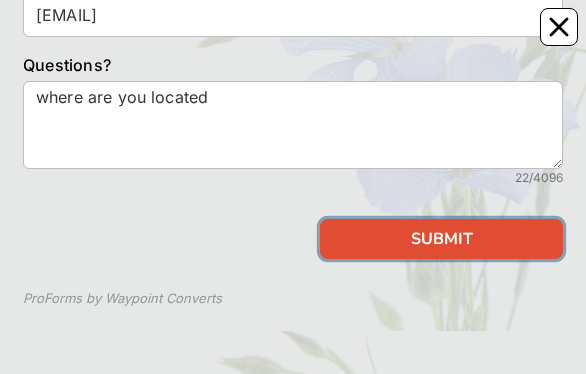 click on "SUBMIT" at bounding box center (441, 239) 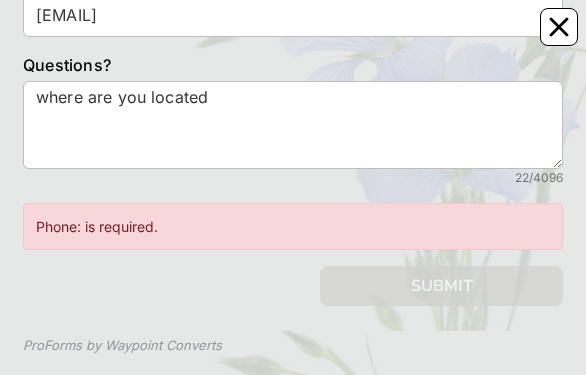 click on "Phone: is required." at bounding box center (293, 226) 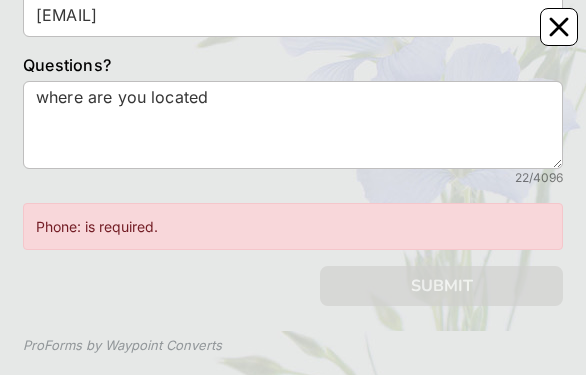 click on "Phone: is required." at bounding box center [293, 226] 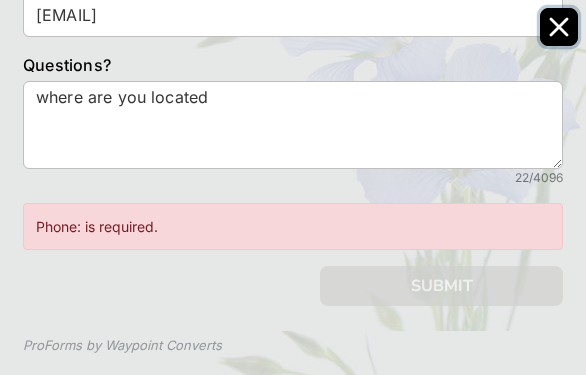 click at bounding box center [559, 27] 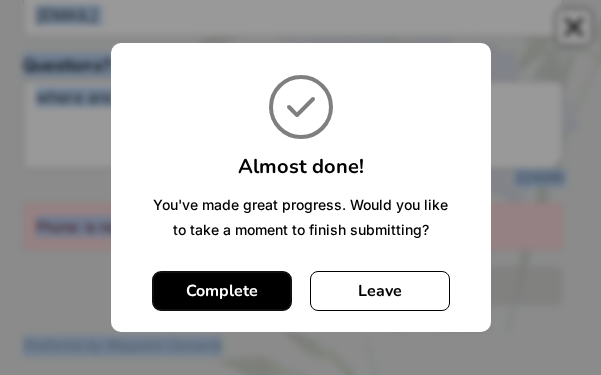 click on "Complete" at bounding box center (222, 291) 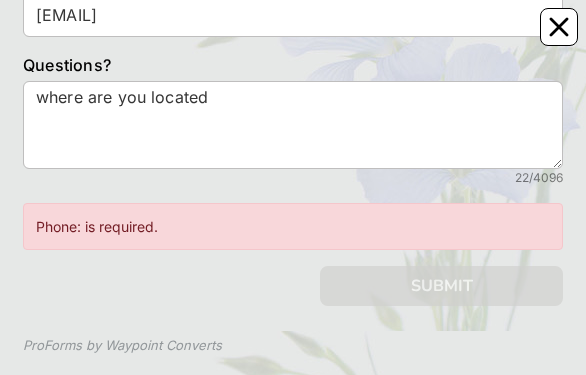 click on "Phone: is required." at bounding box center [293, 226] 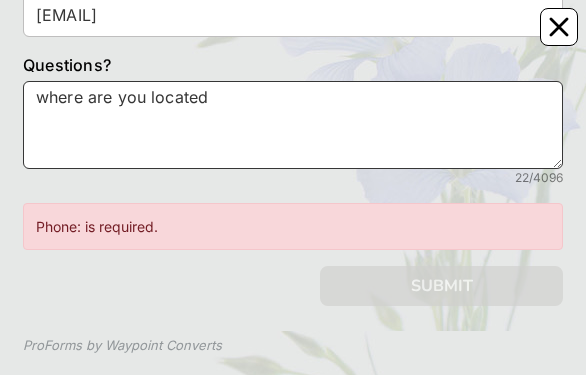 click on "where are you located" at bounding box center [293, 125] 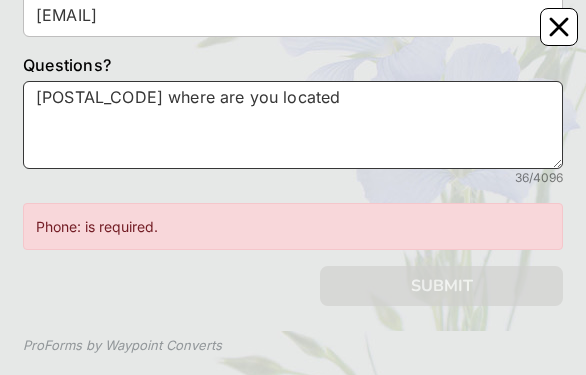 type on "[POSTAL_CODE] where are you located" 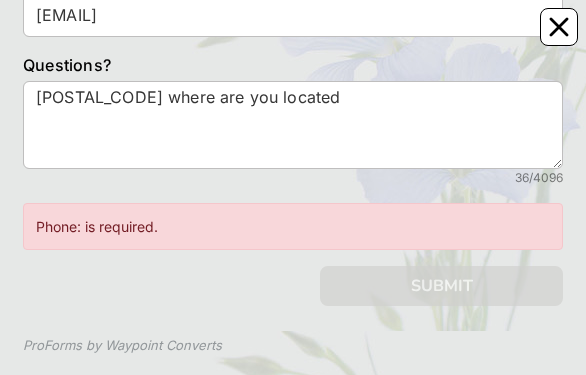 click on "Phone: is required." at bounding box center (293, 226) 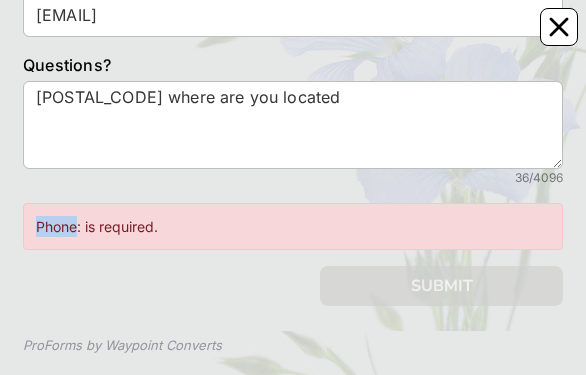 drag, startPoint x: 54, startPoint y: 221, endPoint x: 65, endPoint y: 223, distance: 11.18034 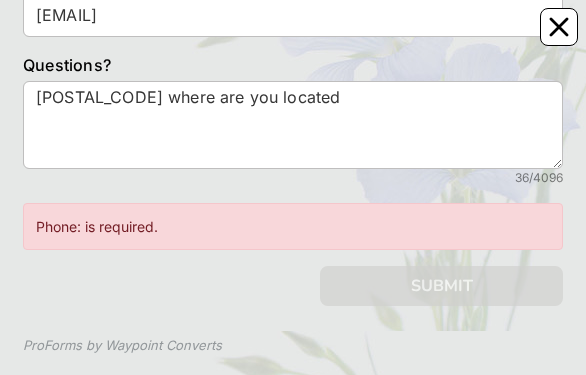 click on "Phone: is required." at bounding box center (293, 226) 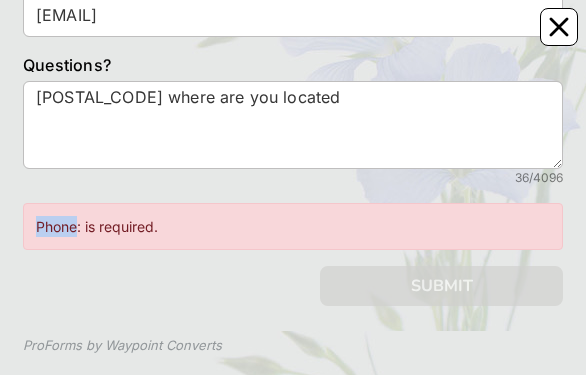 click on "Phone: is required." at bounding box center [293, 226] 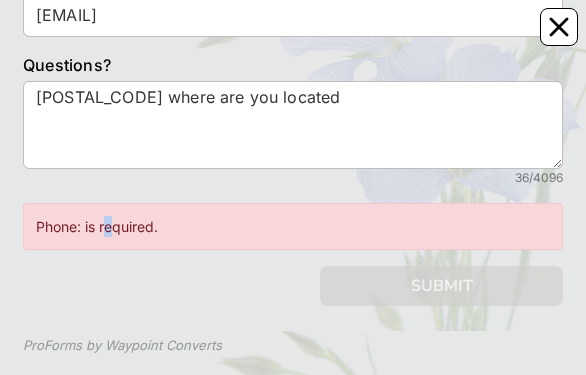 click on "Phone: is required." at bounding box center (293, 226) 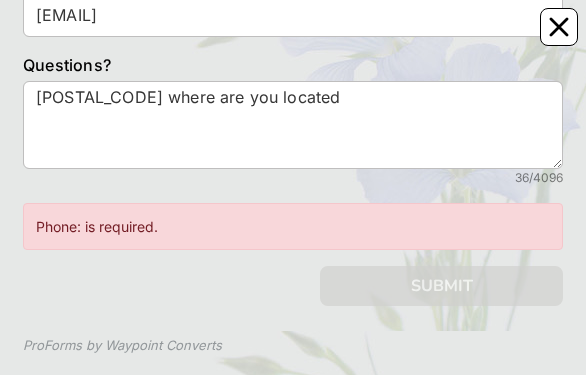 click on "Phone: is required." at bounding box center [293, 226] 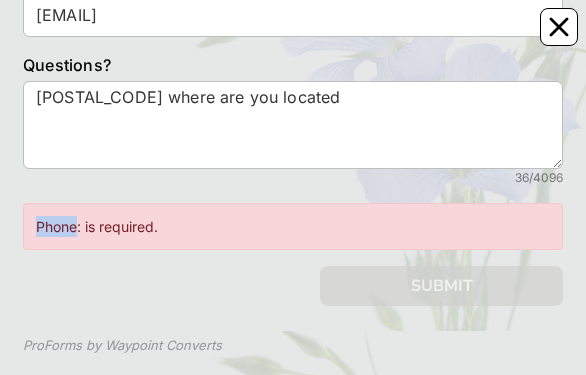 click on "Phone: is required." at bounding box center (293, 226) 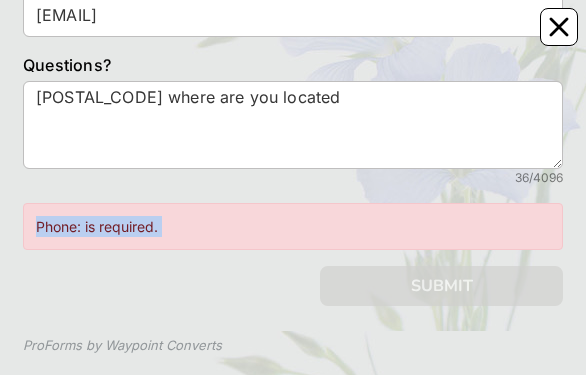 click on "Phone: is required." at bounding box center (293, 226) 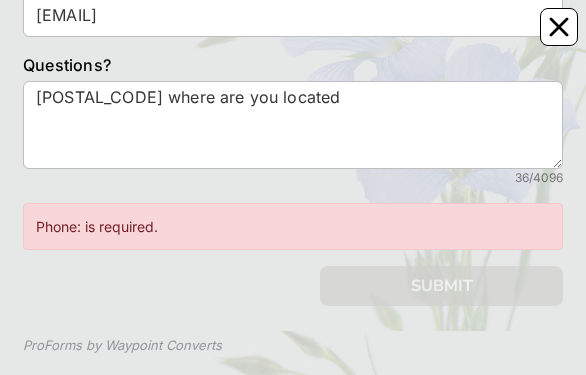 click on "Phone: is required." at bounding box center [293, 226] 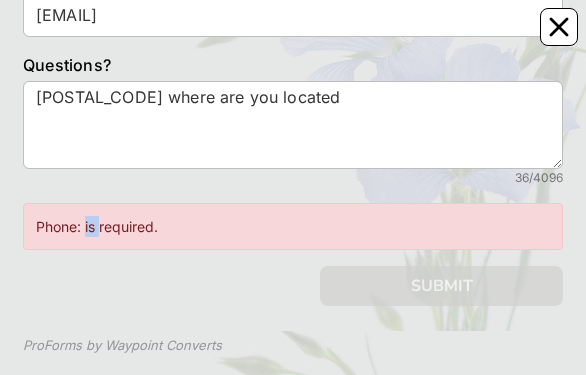 click on "Phone: is required." at bounding box center [293, 226] 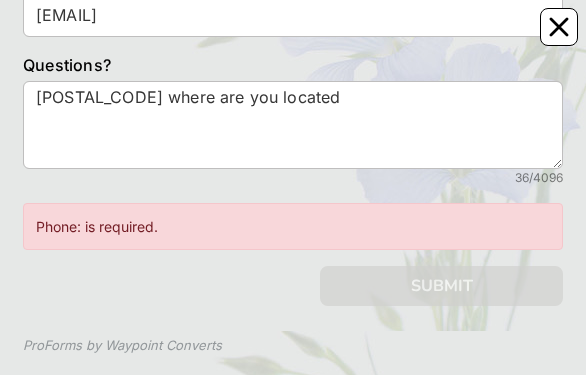 click on "Phone: is required." at bounding box center [293, 226] 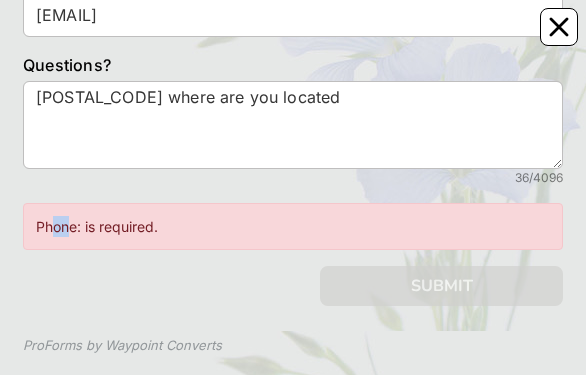 click on "Phone: is required." at bounding box center (293, 226) 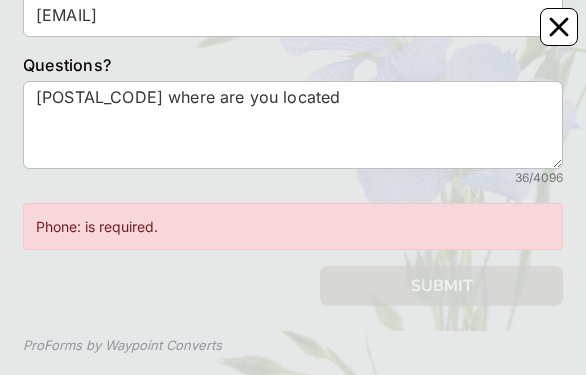 click on "Phone: is required." at bounding box center (293, 226) 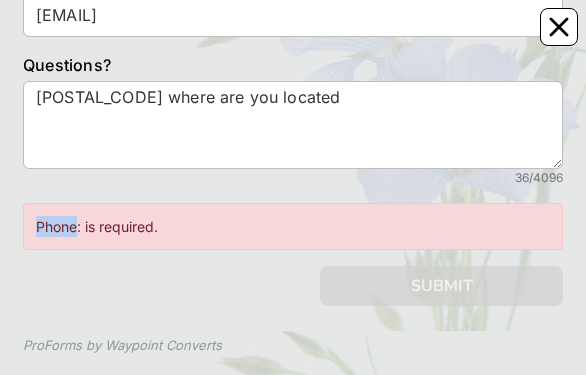 click on "Phone: is required." at bounding box center (293, 226) 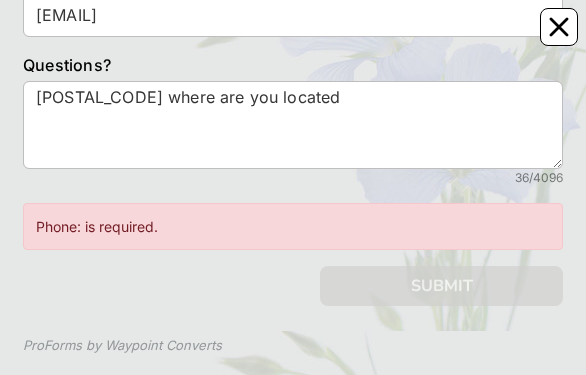 click on "Phone: is required." at bounding box center [293, 226] 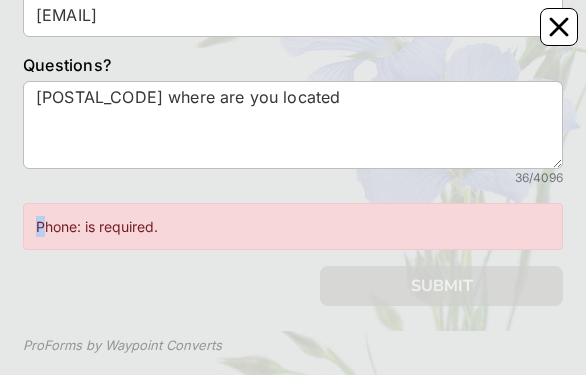 click on "Phone: is required." at bounding box center [293, 226] 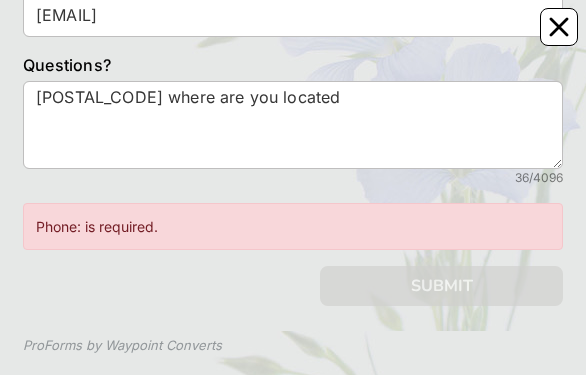 click on "Phone: is required." at bounding box center [293, 226] 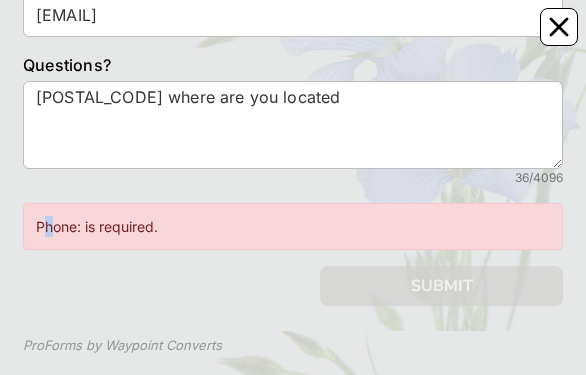 click on "Phone: is required." at bounding box center [293, 226] 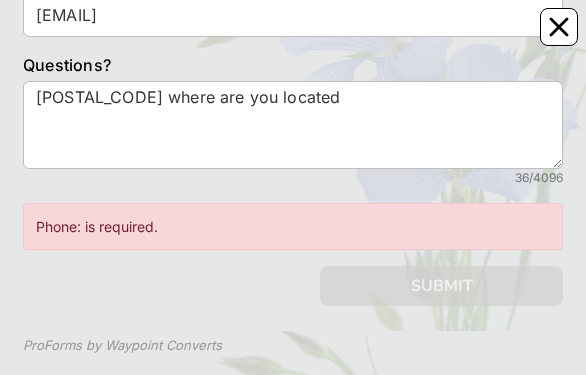 click on "Phone: is required." at bounding box center [293, 226] 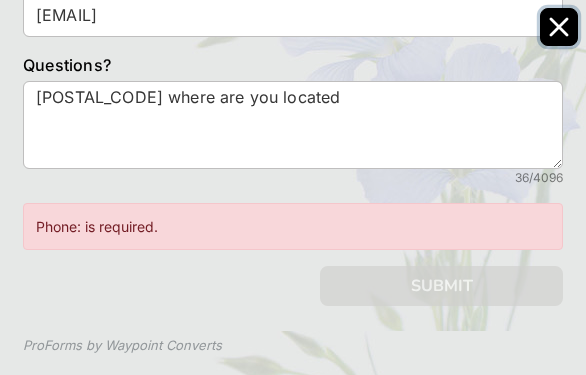 click 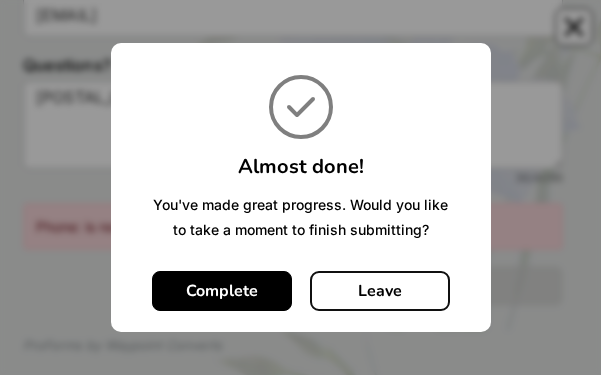click on "Leave" at bounding box center (380, 291) 